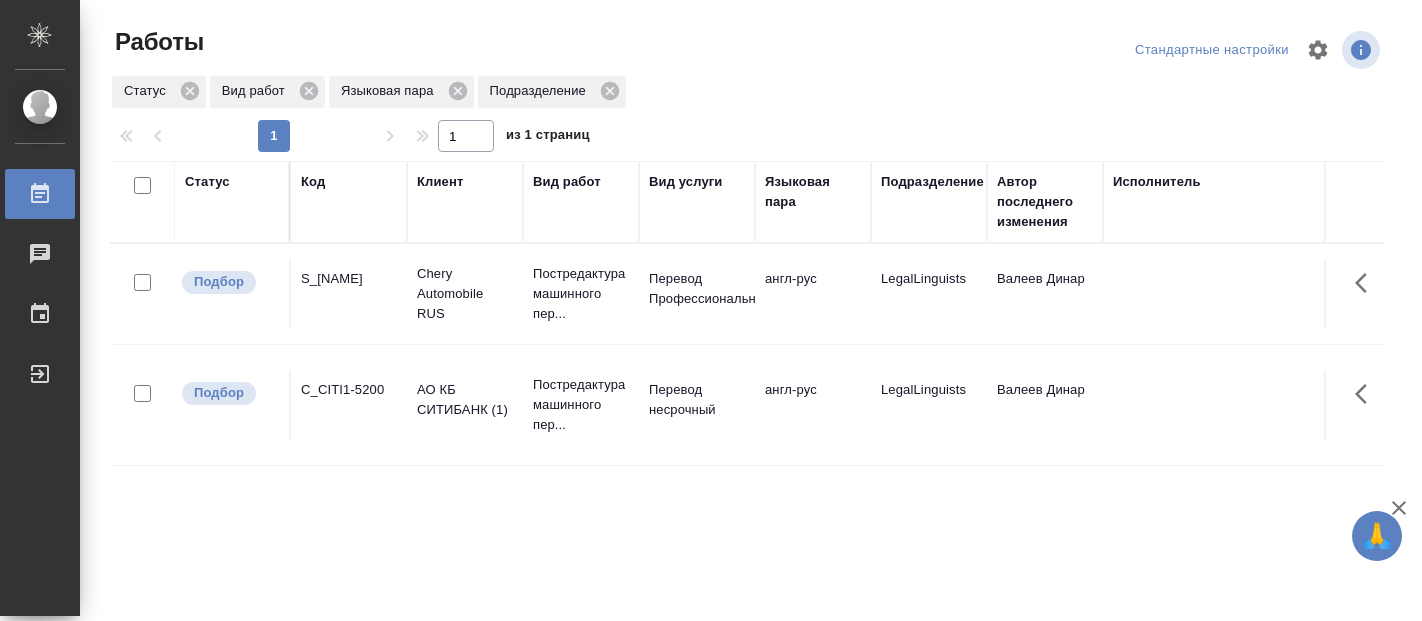 scroll, scrollTop: 0, scrollLeft: 0, axis: both 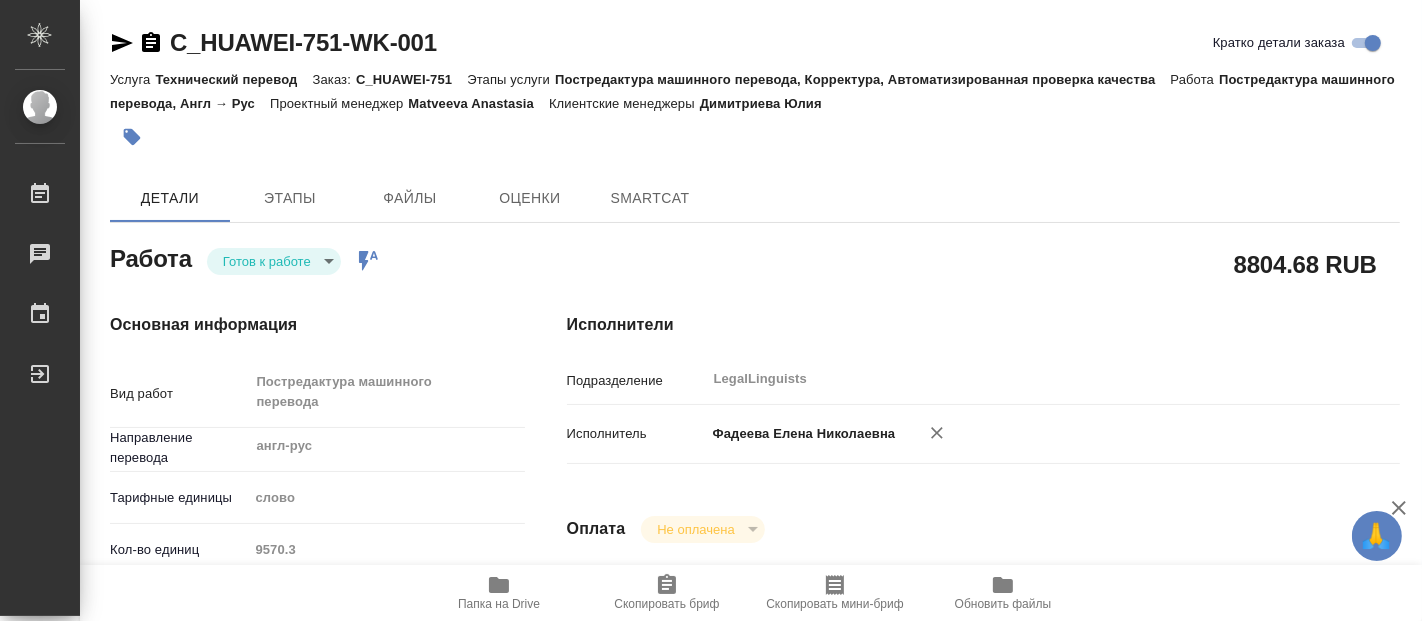 type on "x" 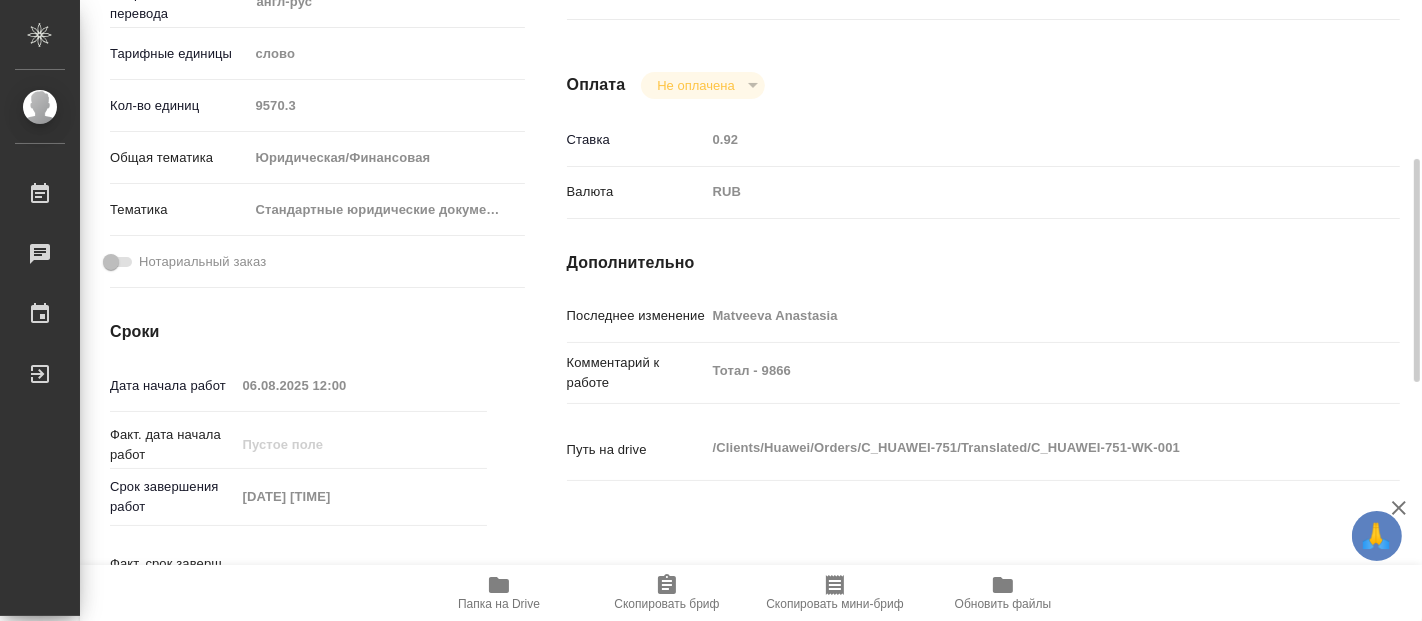 scroll, scrollTop: 888, scrollLeft: 0, axis: vertical 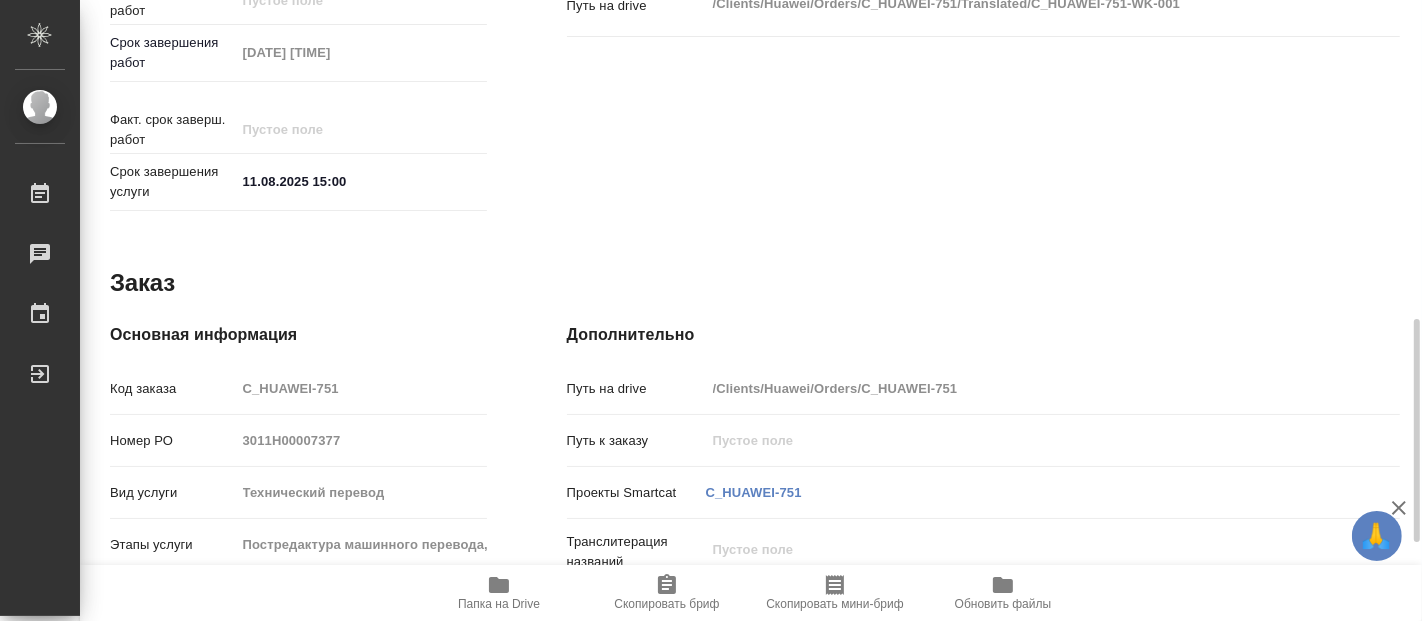 type on "x" 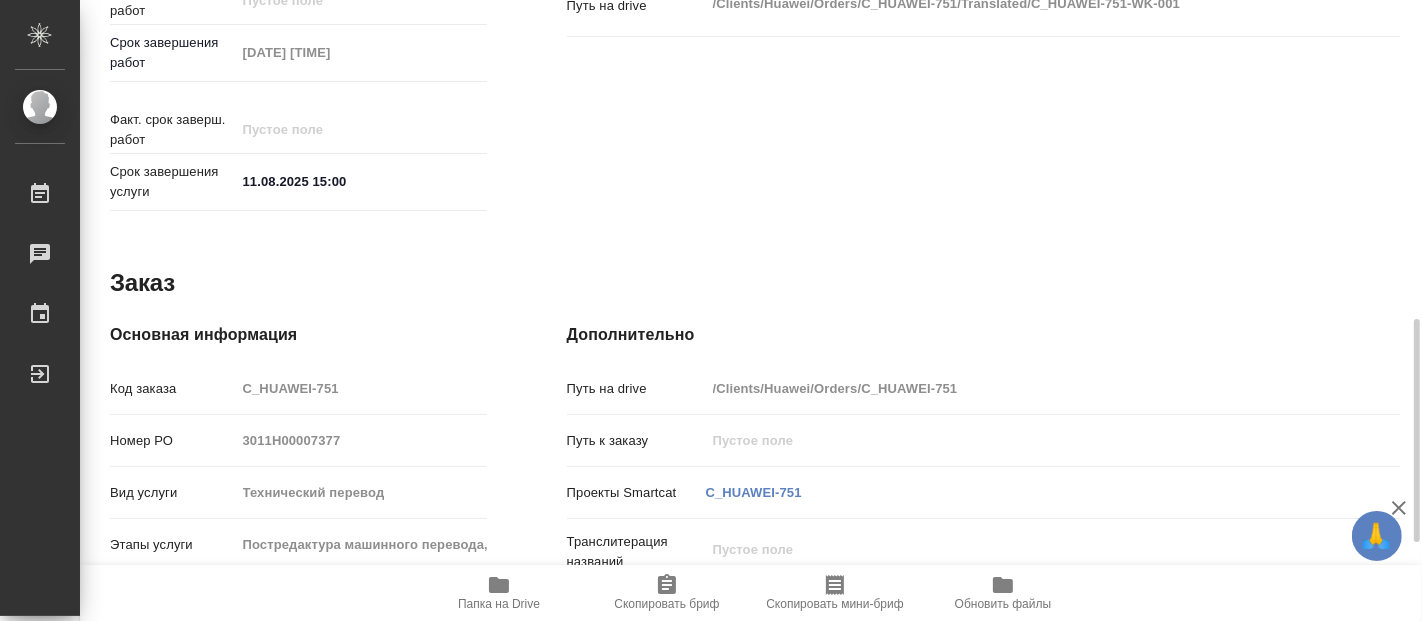 type on "x" 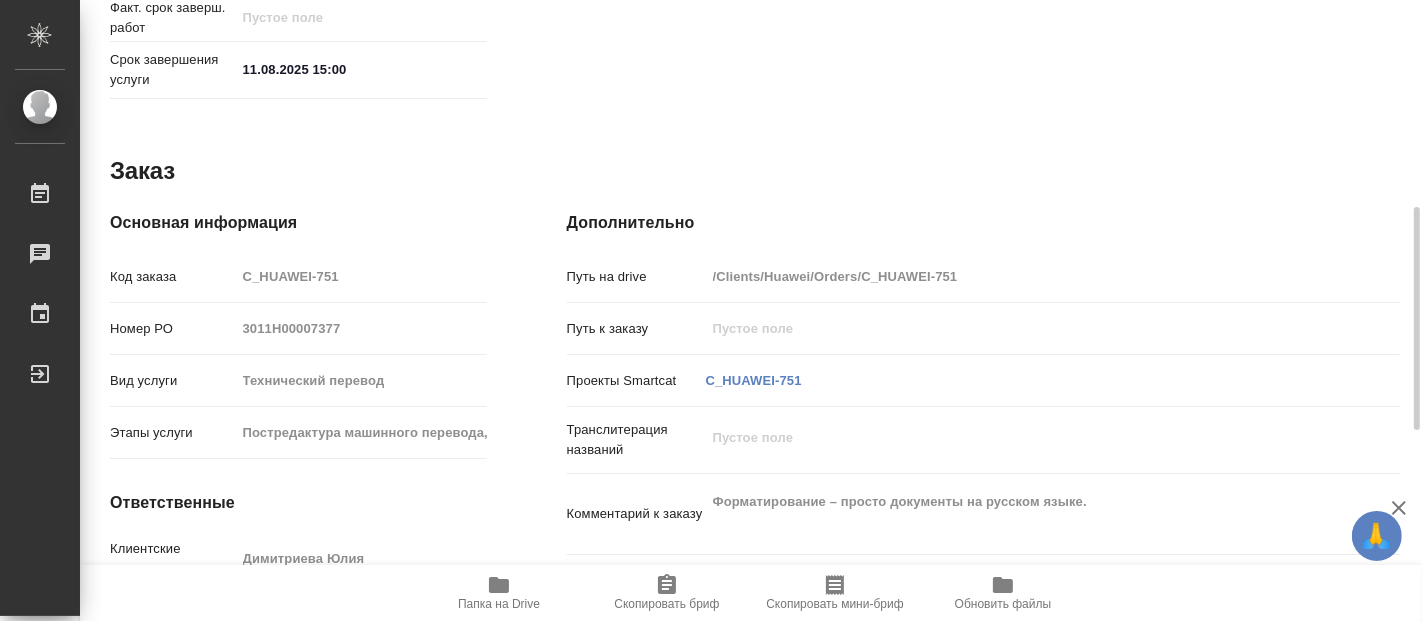 type on "x" 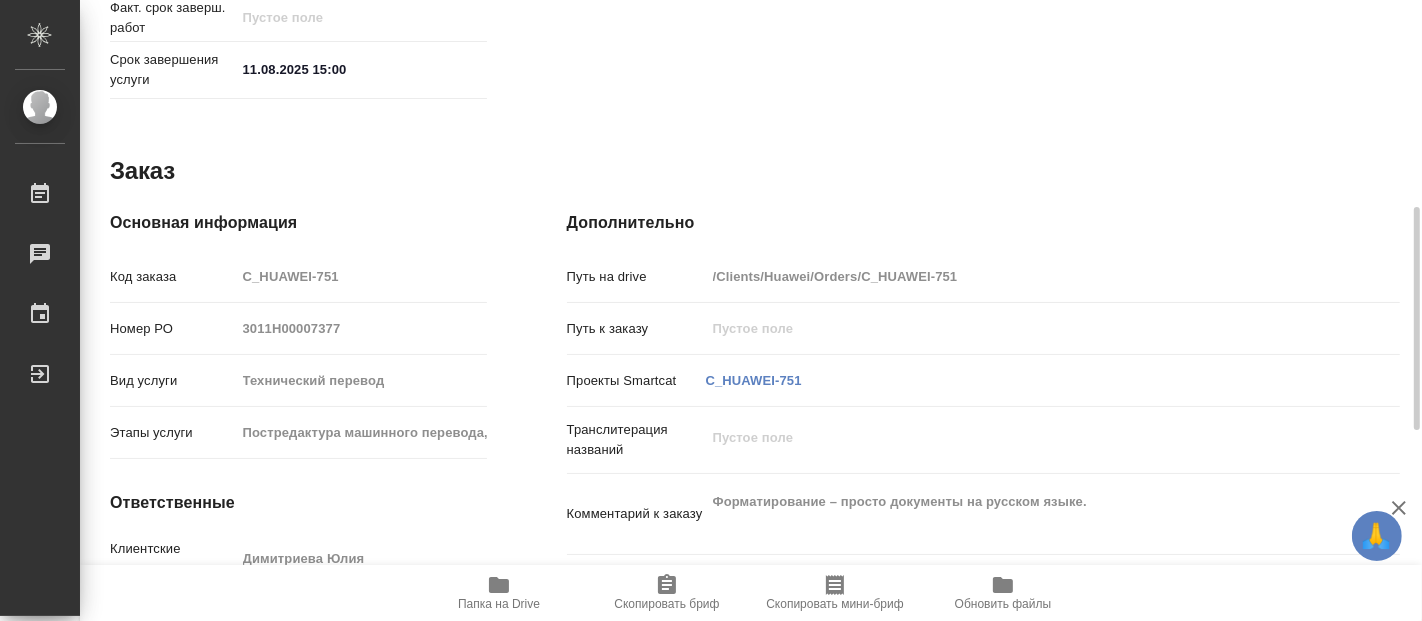 type on "x" 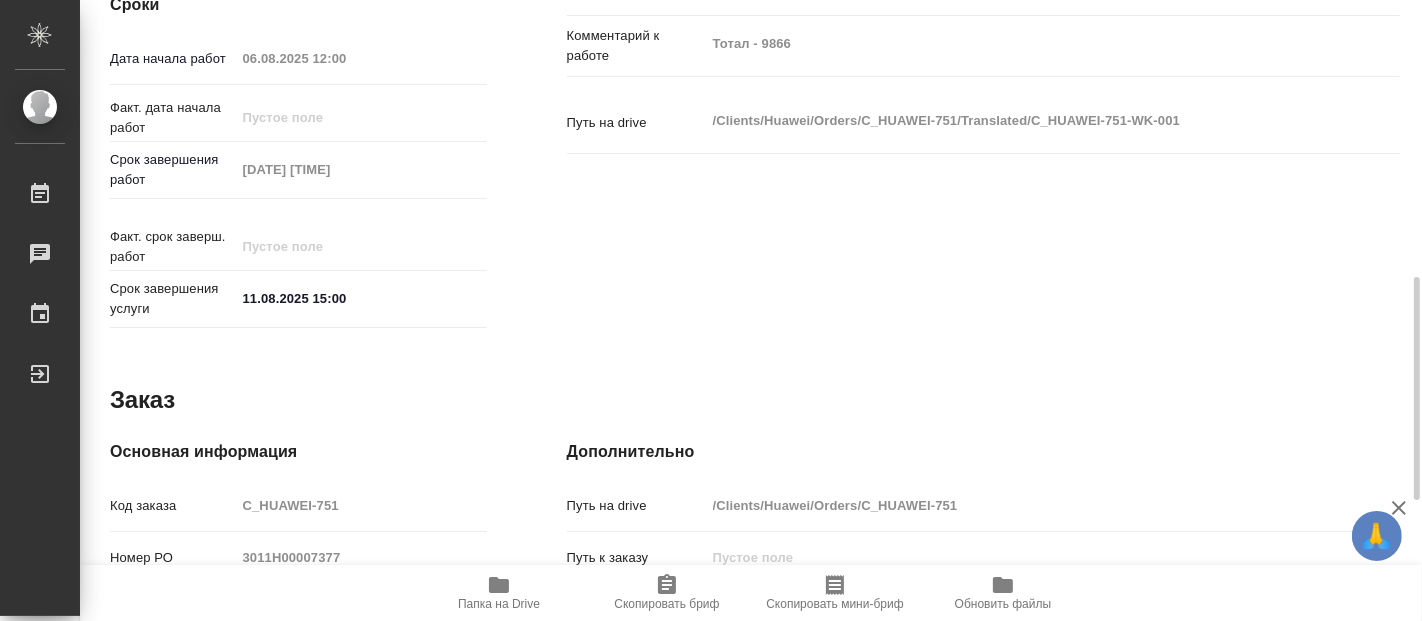 scroll, scrollTop: 660, scrollLeft: 0, axis: vertical 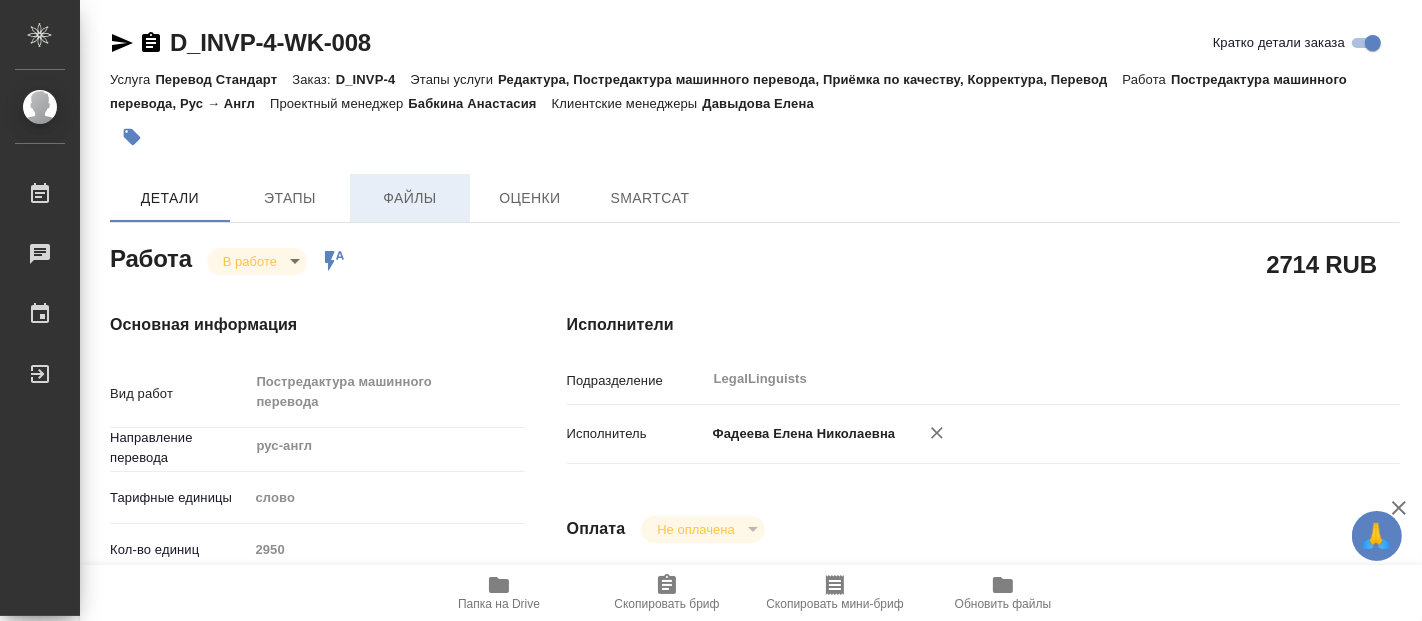 type on "x" 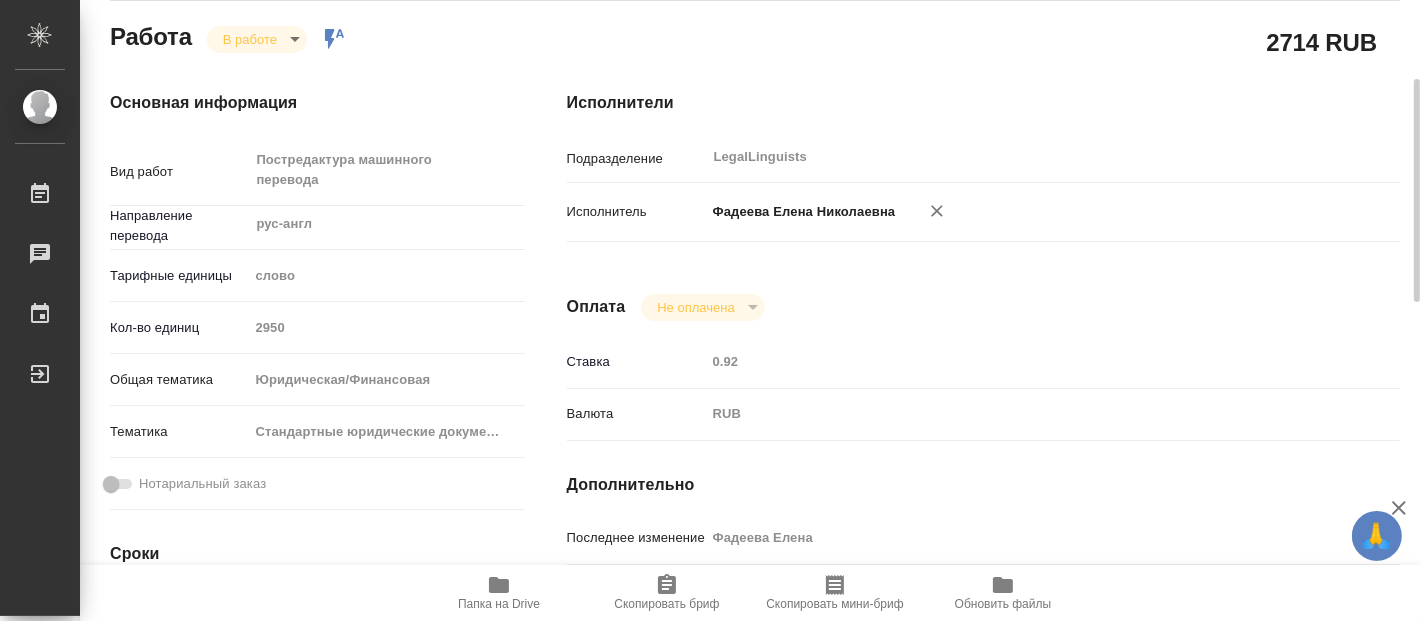 type on "x" 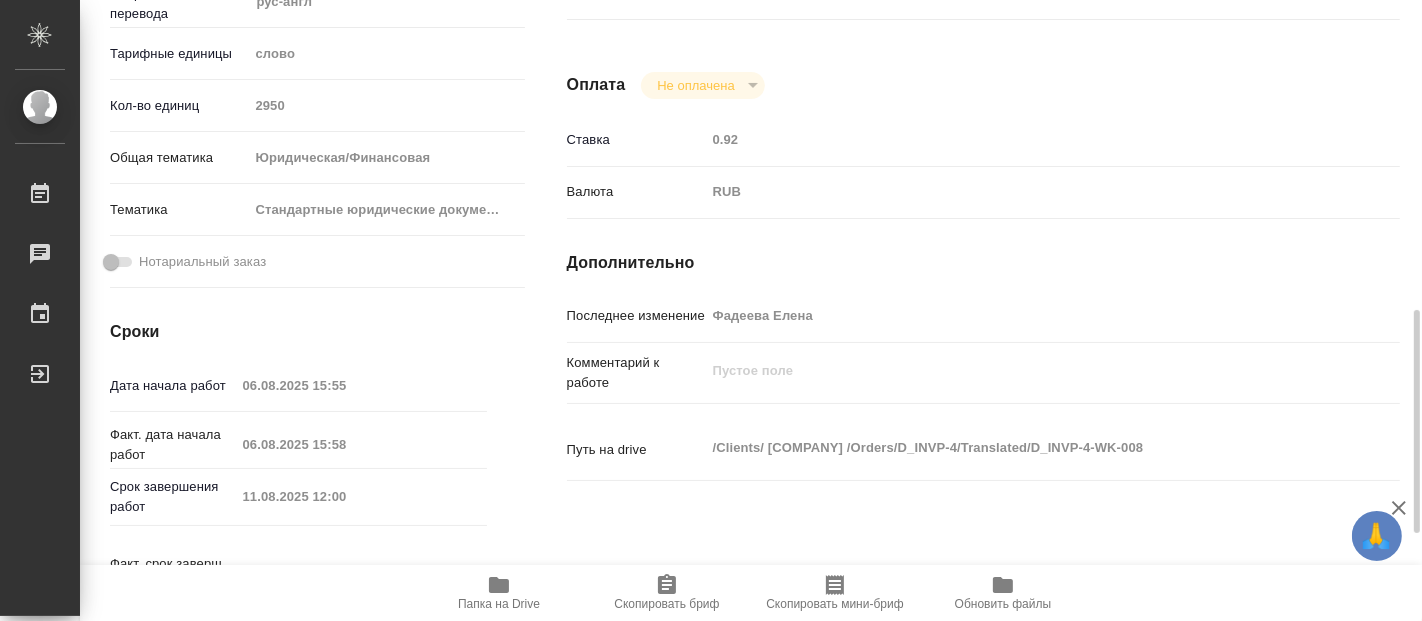 scroll, scrollTop: 555, scrollLeft: 0, axis: vertical 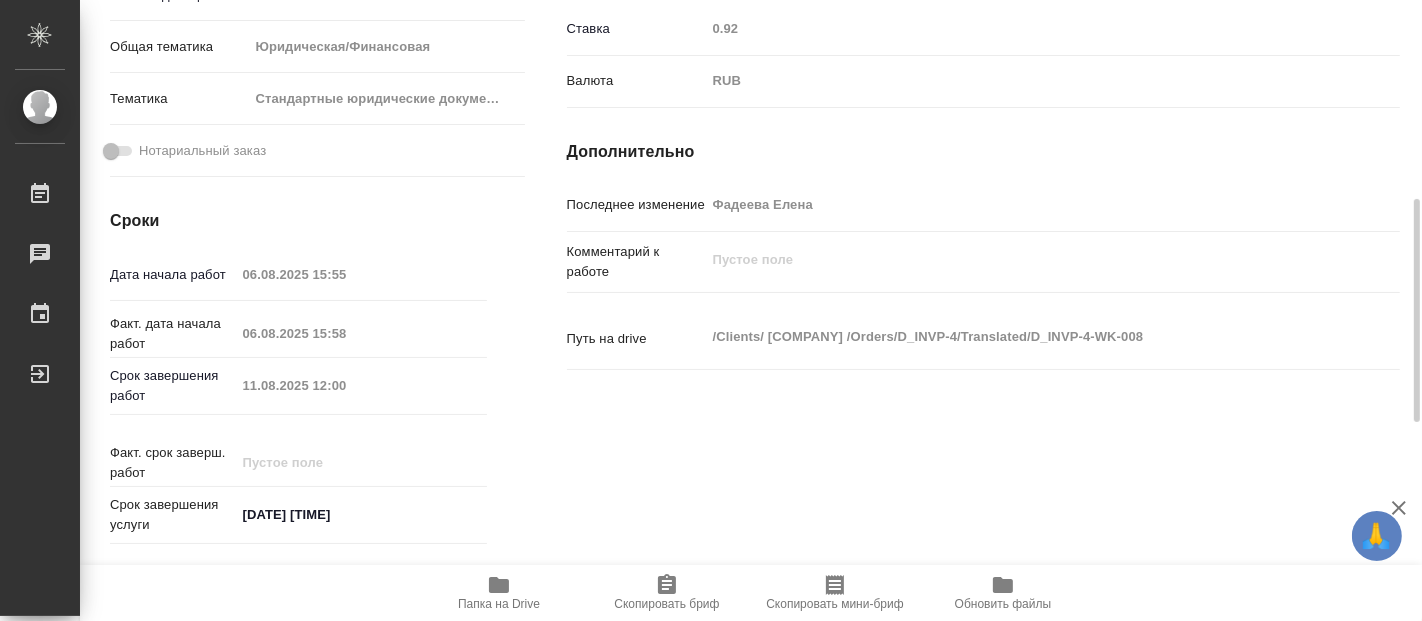 type on "x" 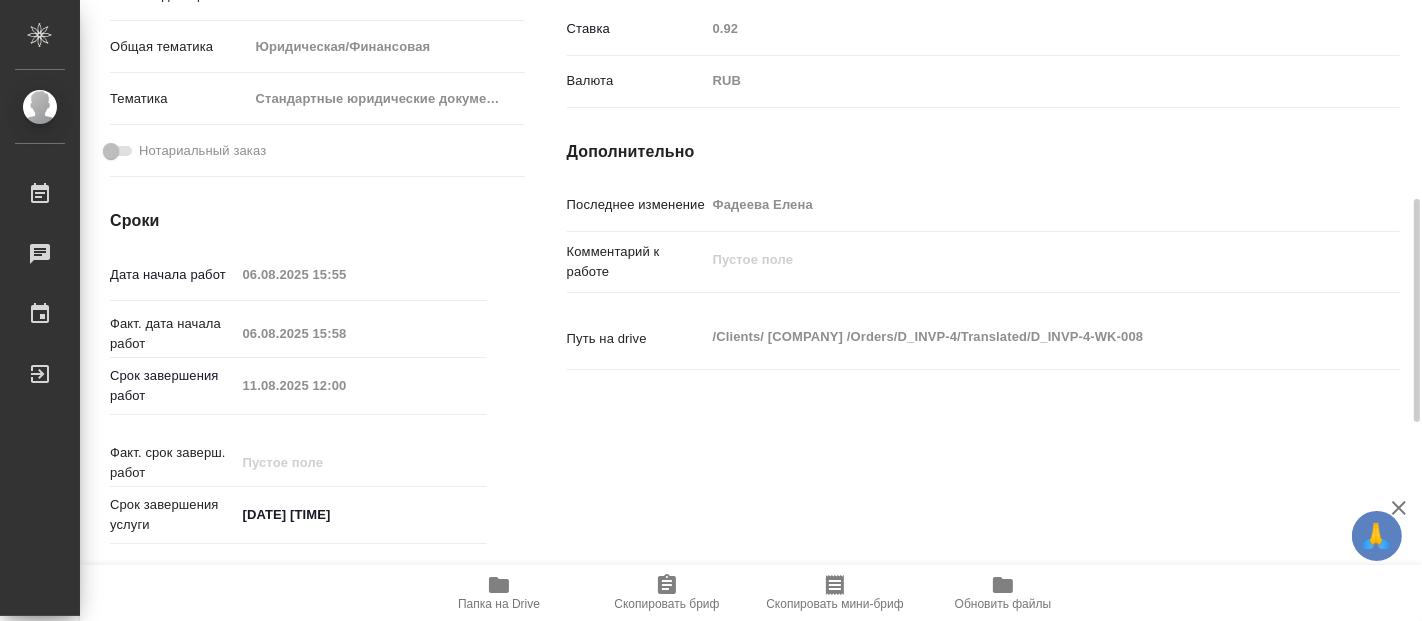type on "x" 